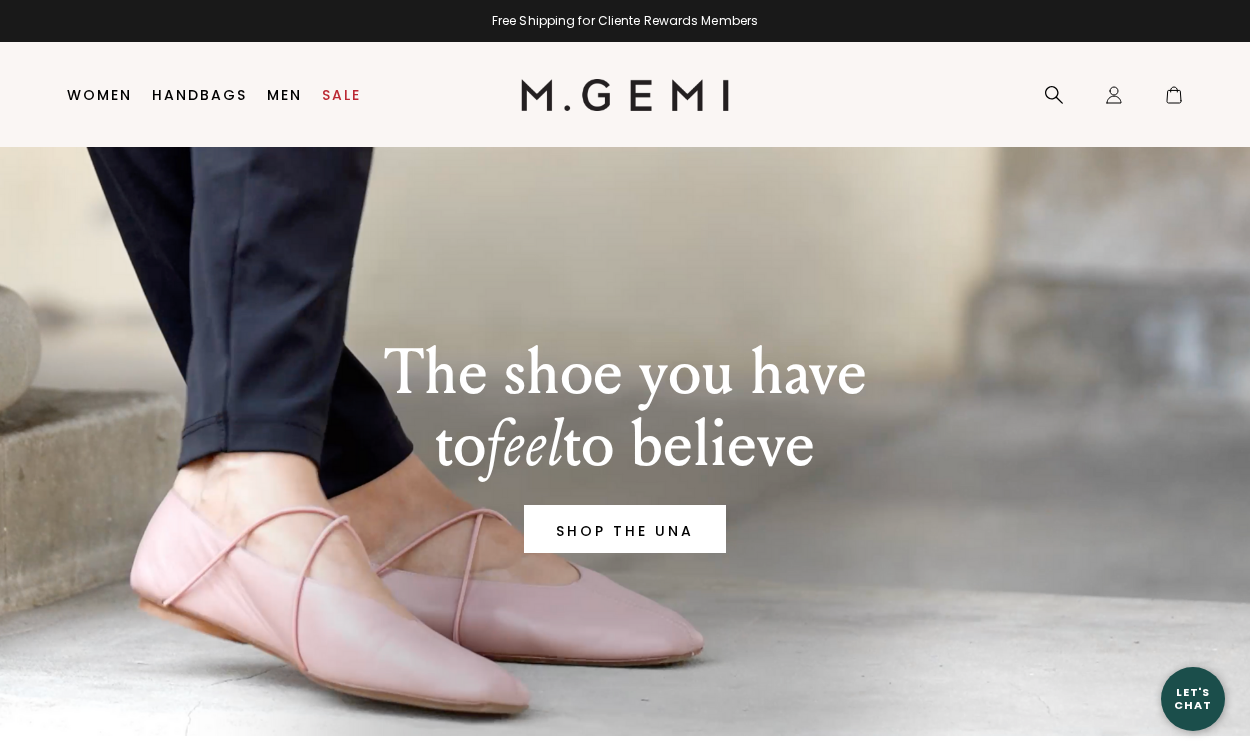 scroll, scrollTop: 0, scrollLeft: 0, axis: both 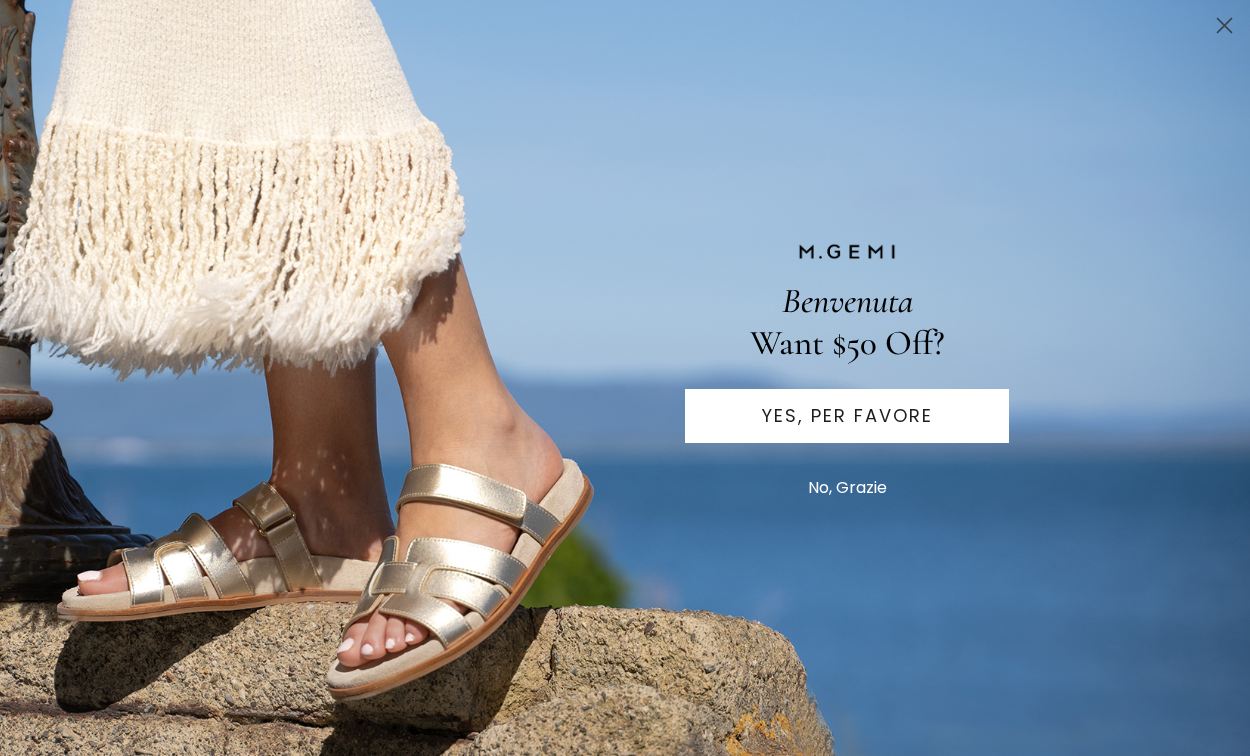 click 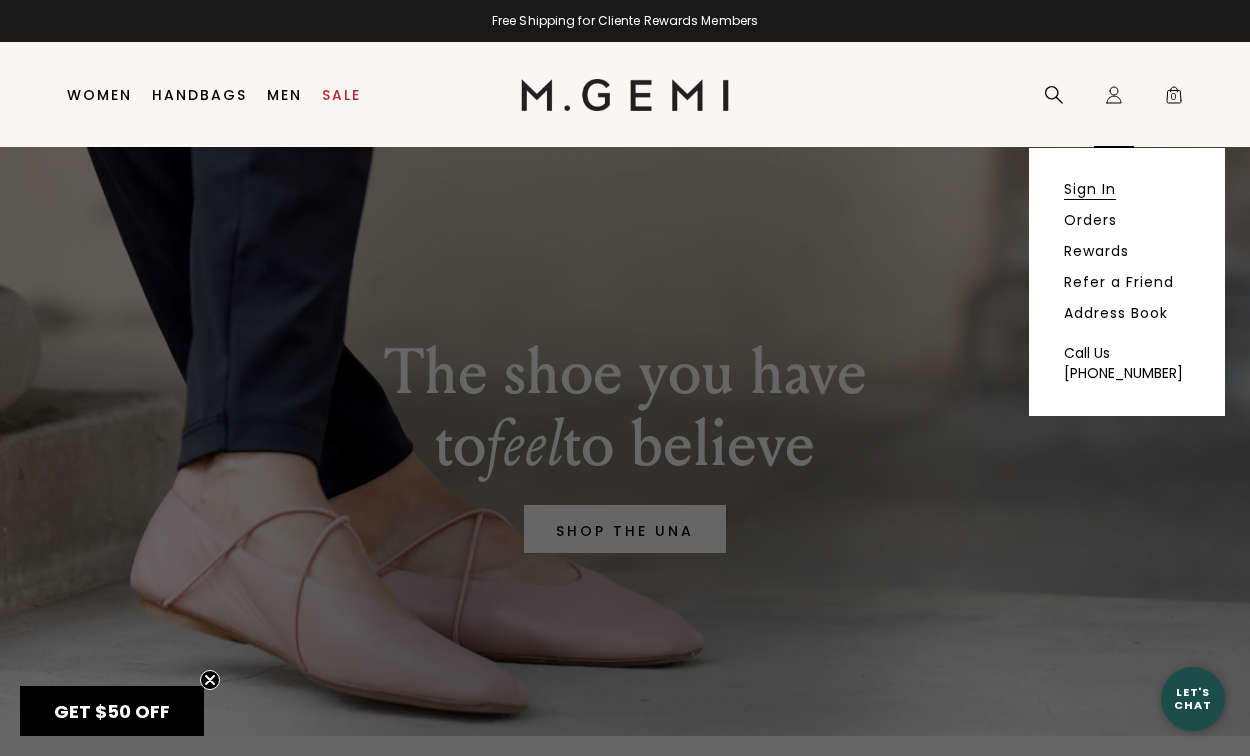 click on "Sign In" at bounding box center [1090, 189] 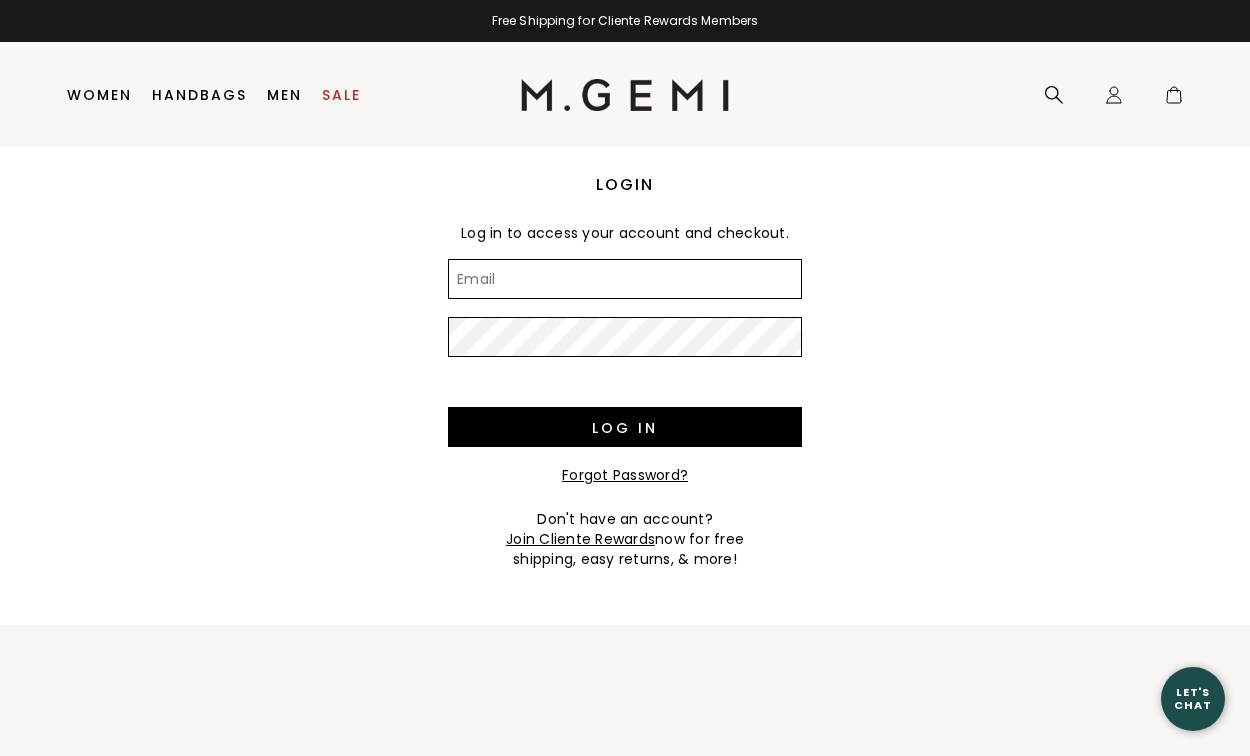 scroll, scrollTop: 0, scrollLeft: 0, axis: both 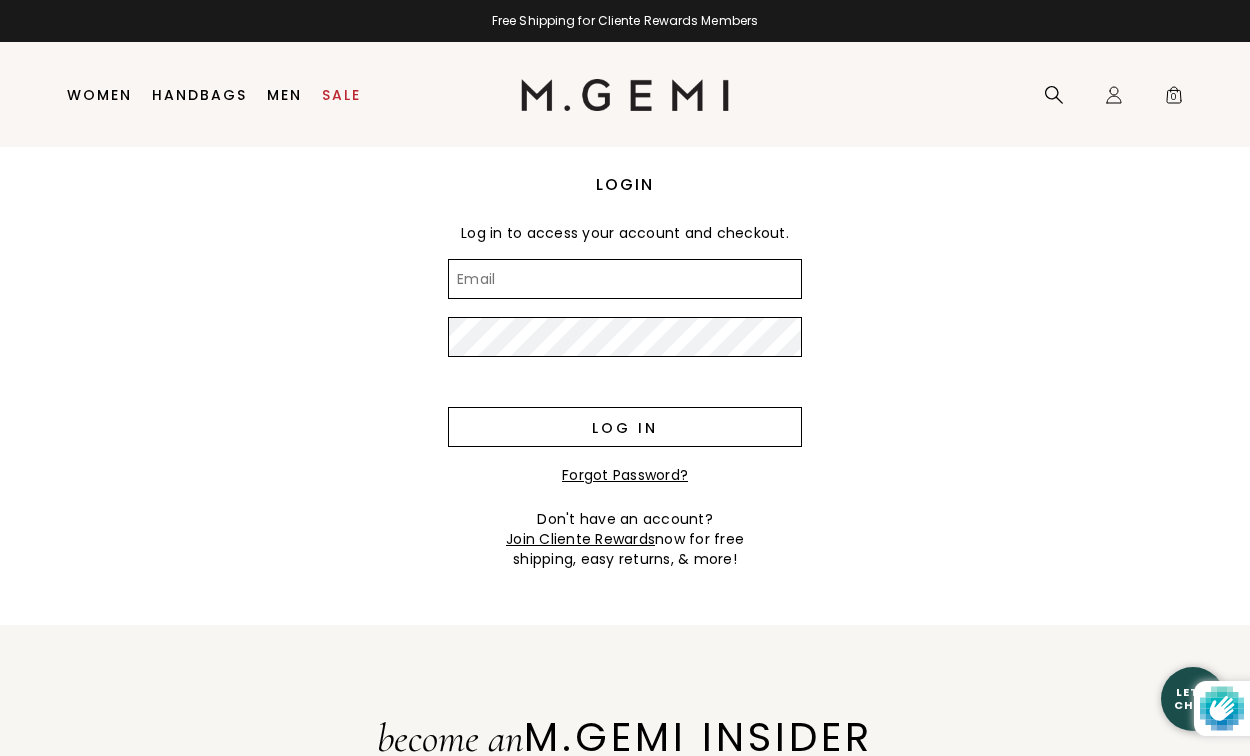 type on "meredith.marbach@gmail.com" 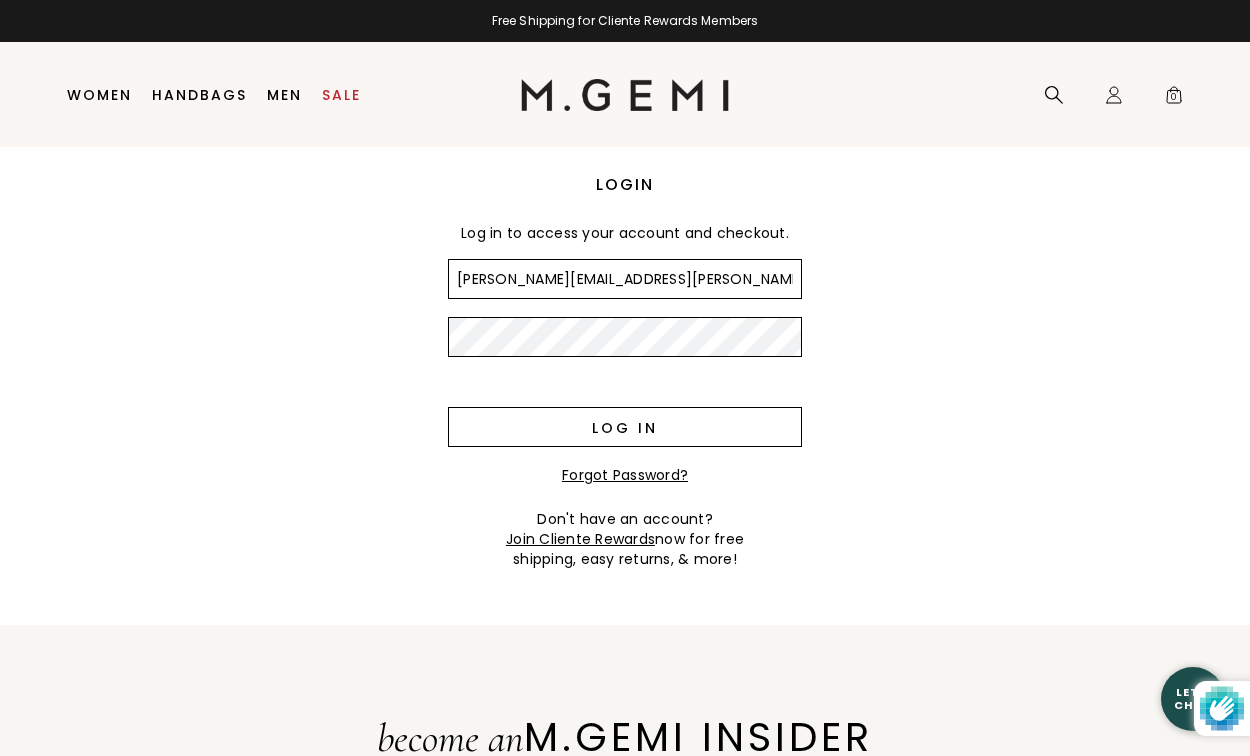 click on "Log in" at bounding box center [625, 427] 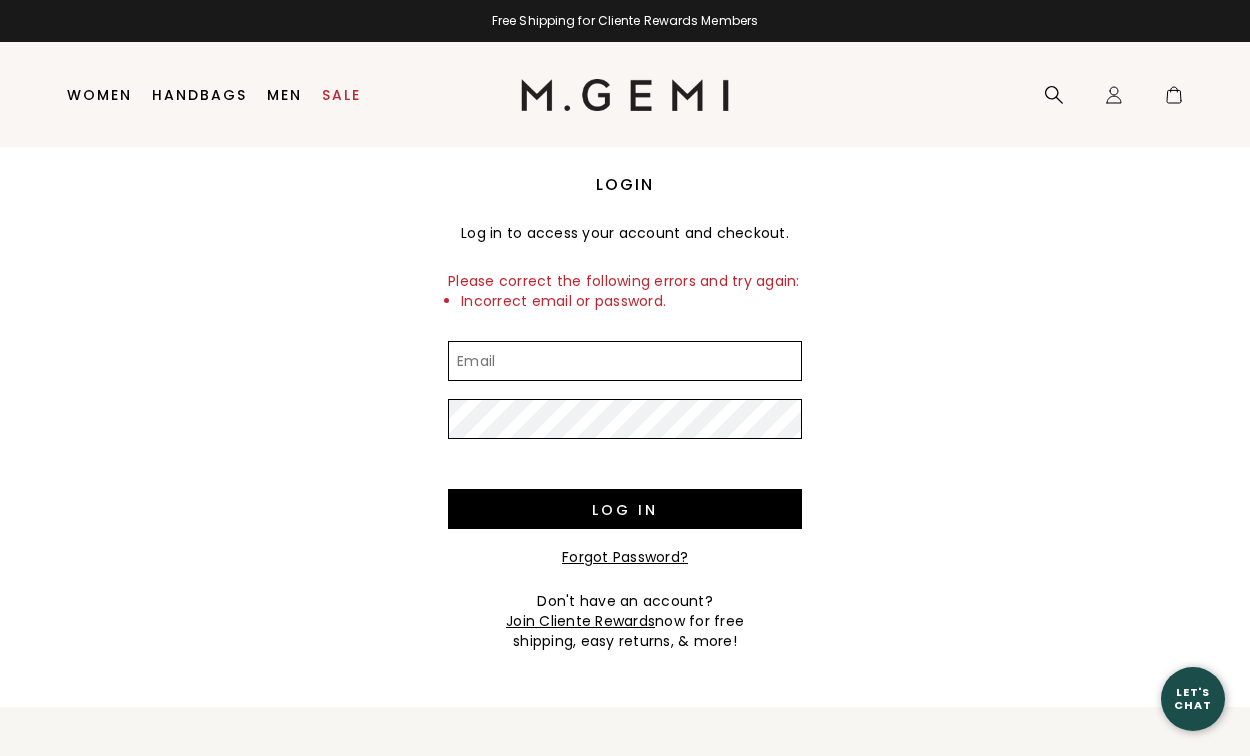 scroll, scrollTop: 0, scrollLeft: 0, axis: both 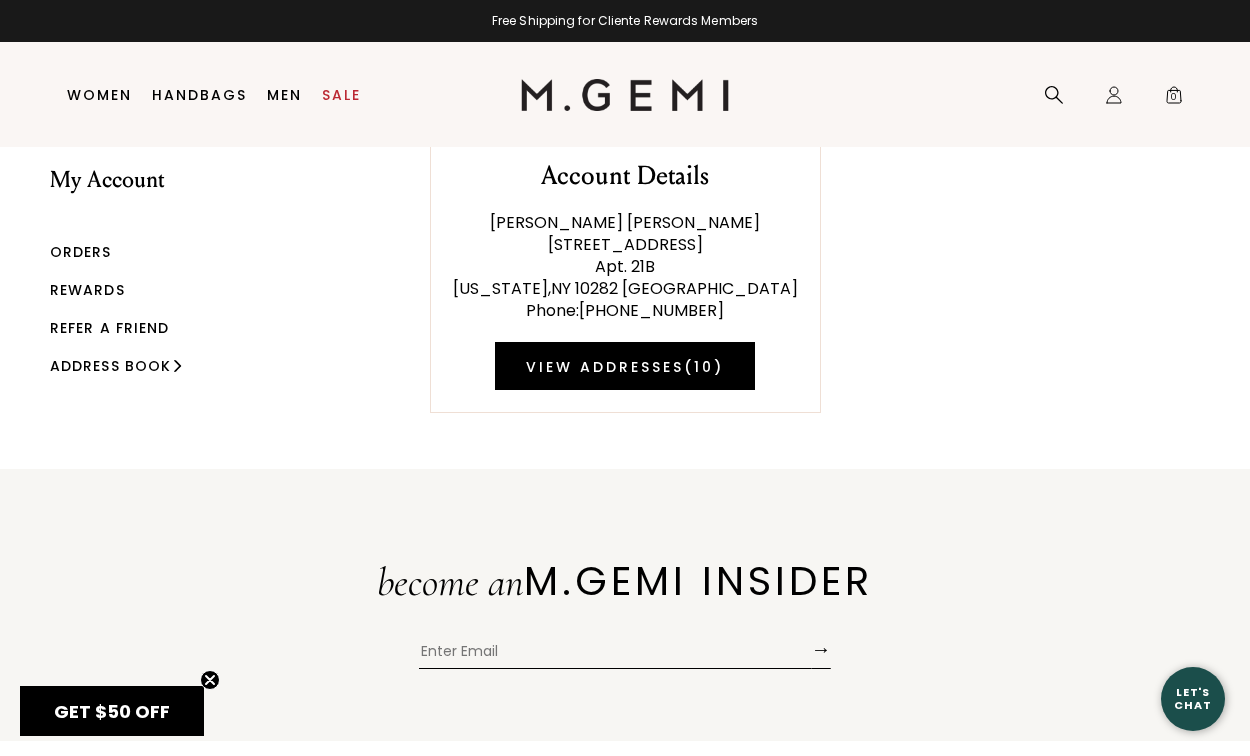 click on "Orders" at bounding box center (81, 252) 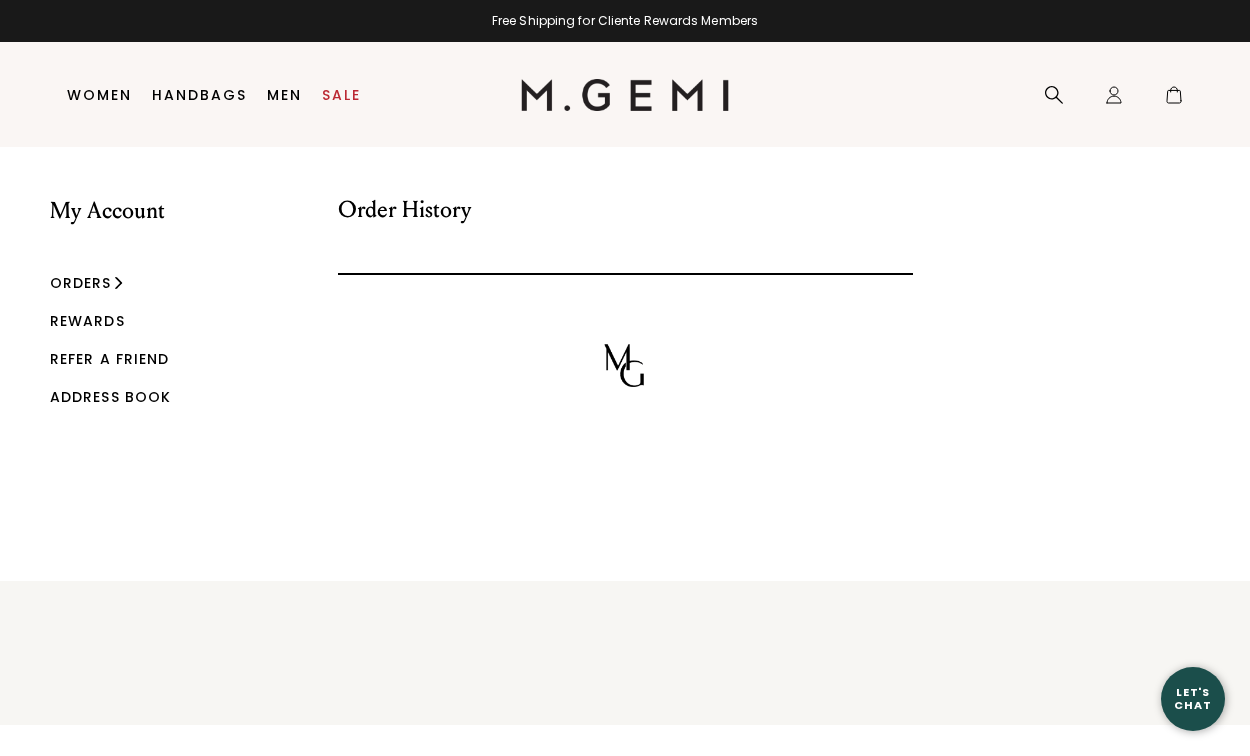 scroll, scrollTop: 0, scrollLeft: 0, axis: both 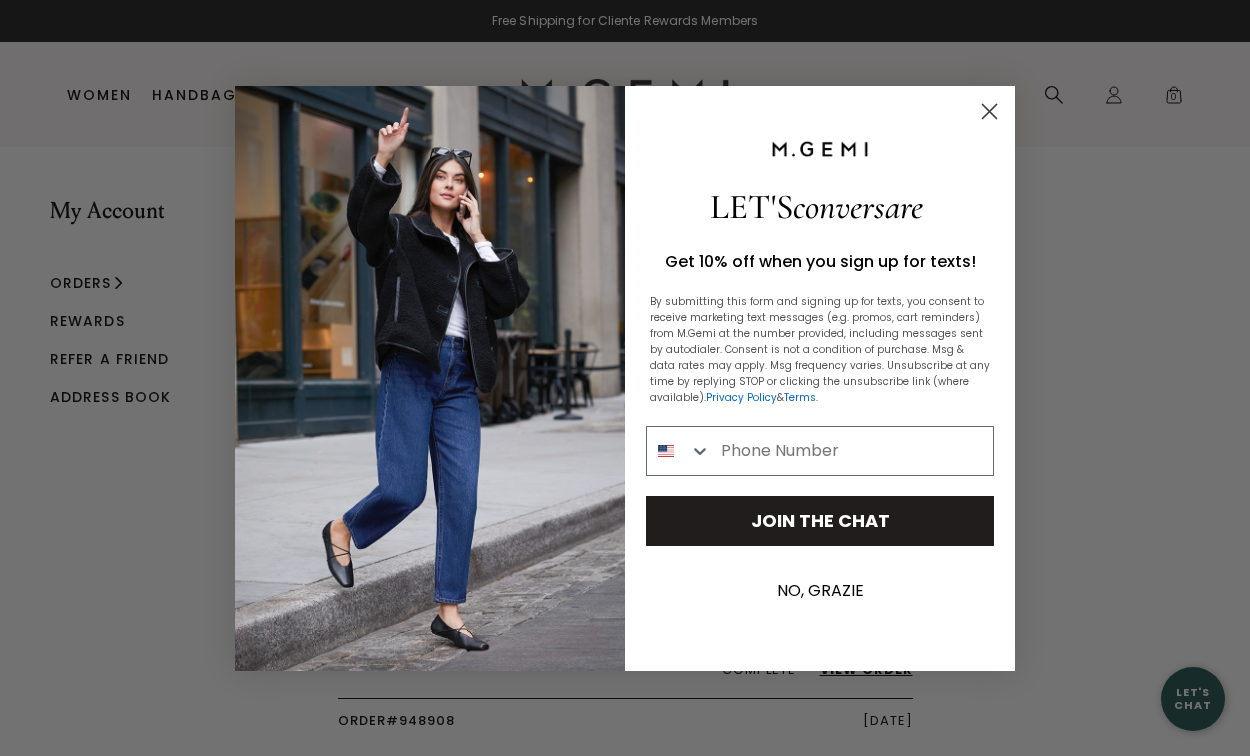 click 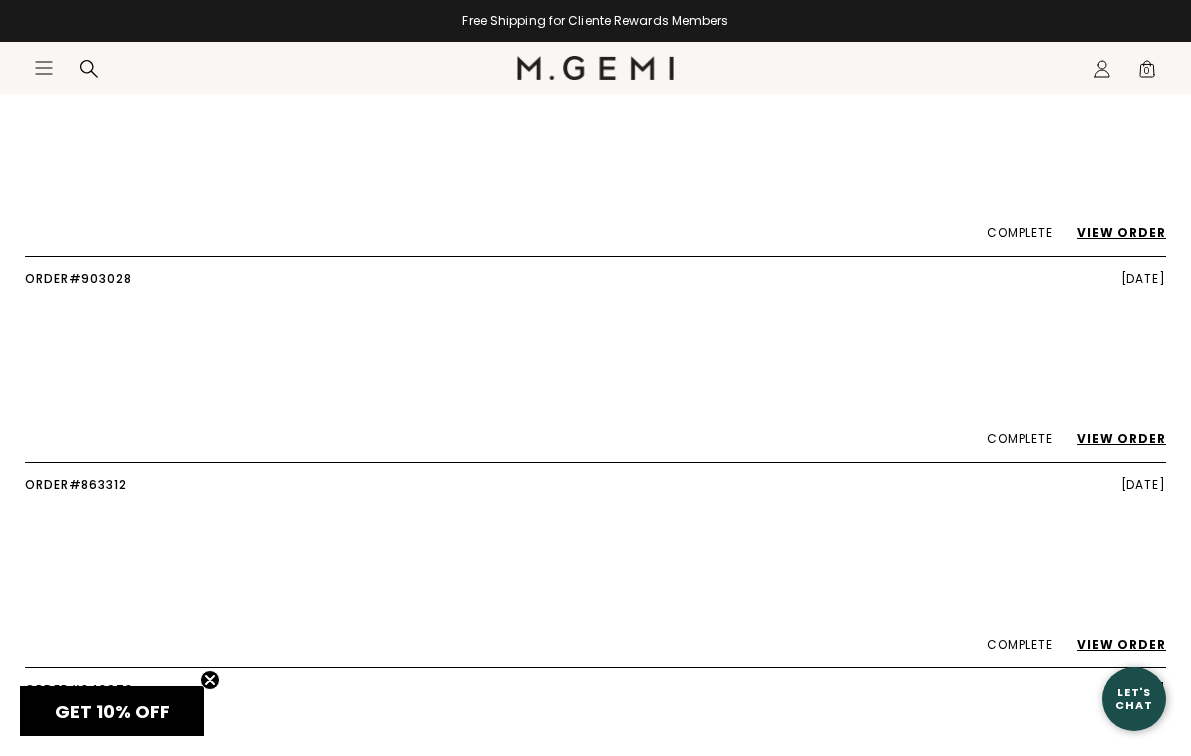 scroll, scrollTop: 1257, scrollLeft: 0, axis: vertical 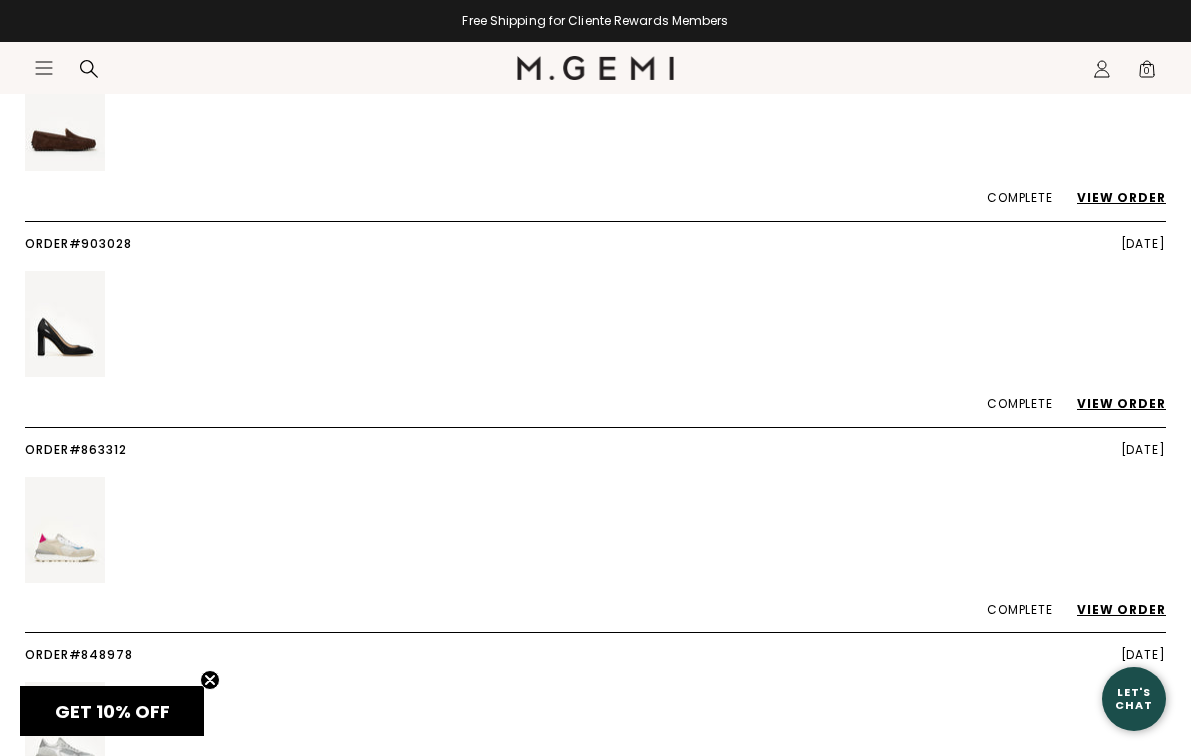 click on "View Order" at bounding box center [1111, 403] 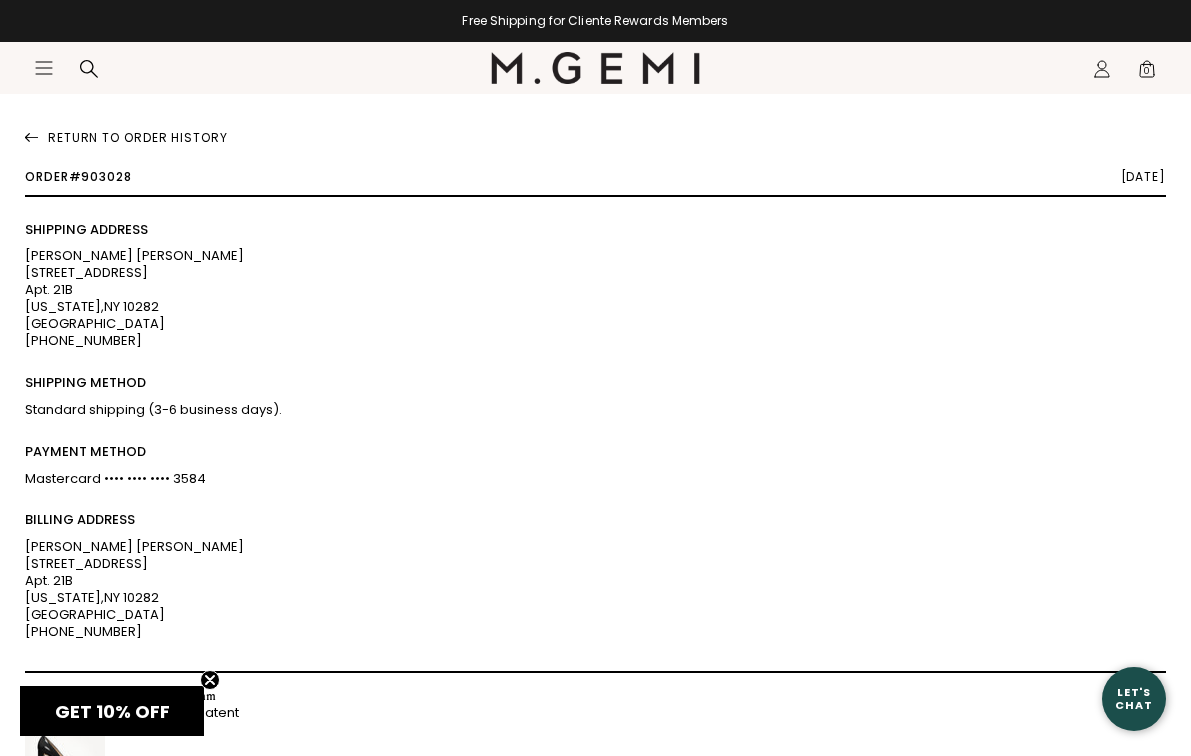 scroll, scrollTop: 42, scrollLeft: 0, axis: vertical 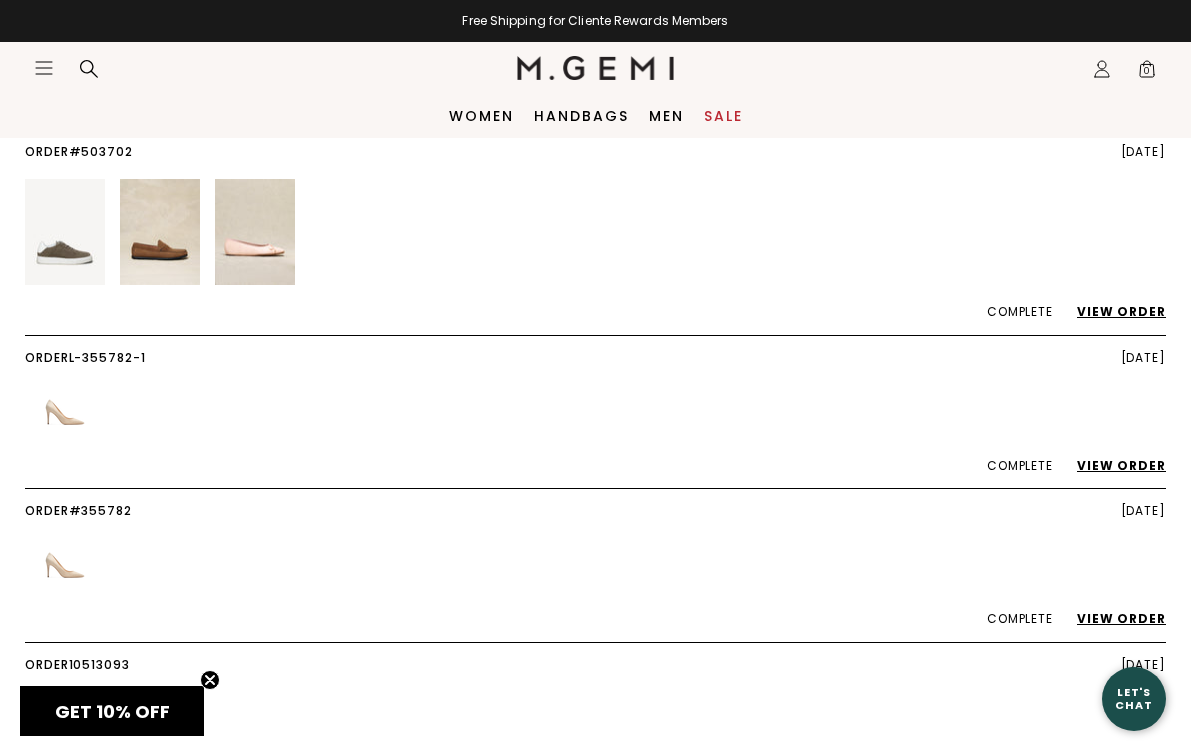 click on "View Order" at bounding box center (1111, 465) 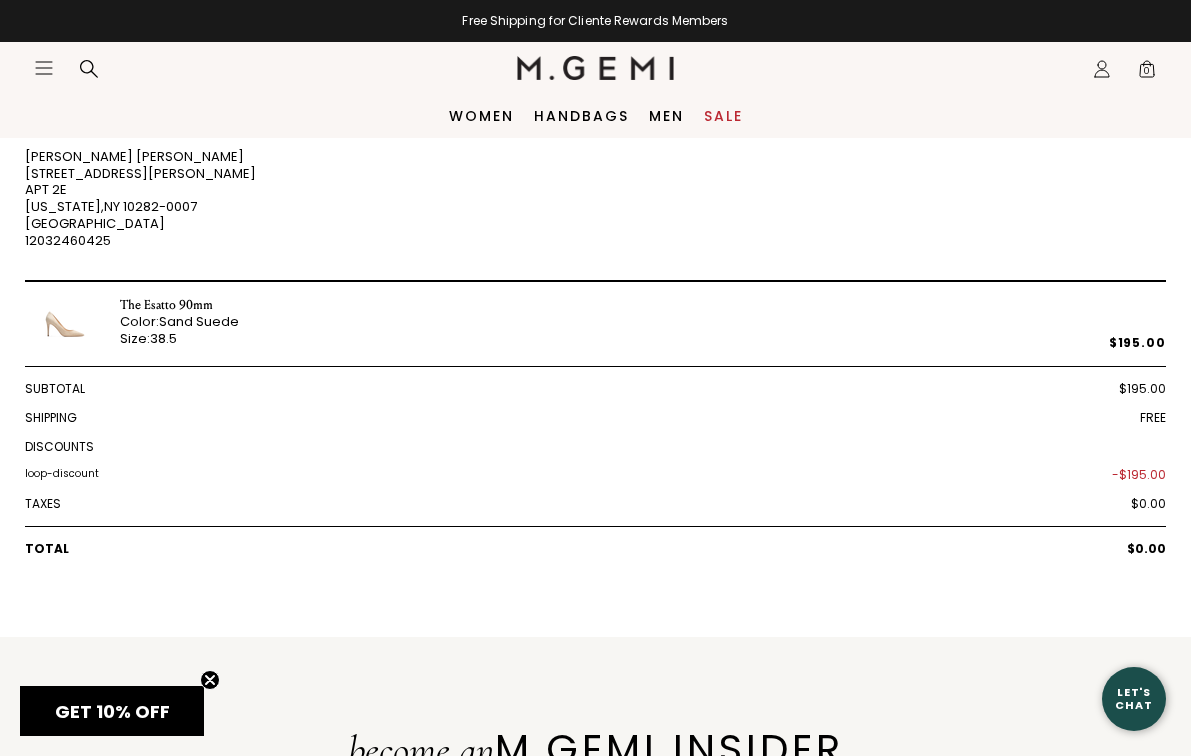 scroll, scrollTop: 277, scrollLeft: 0, axis: vertical 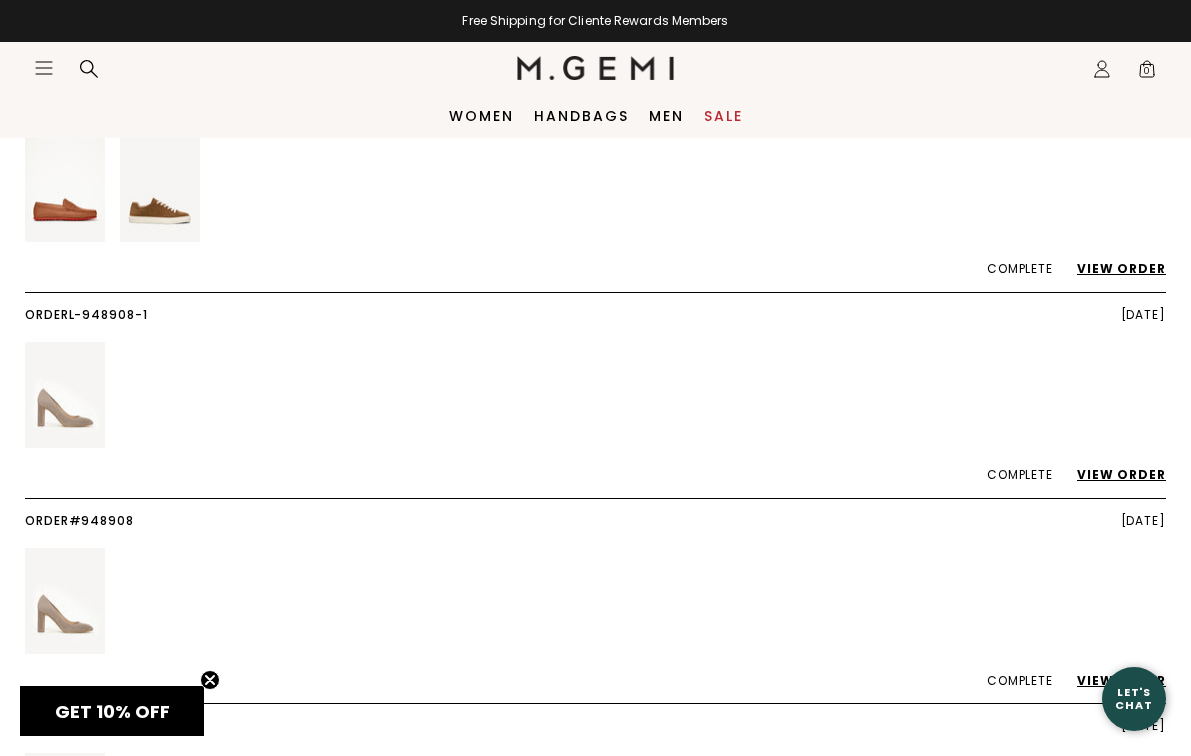 click on "View Order" at bounding box center (1111, 474) 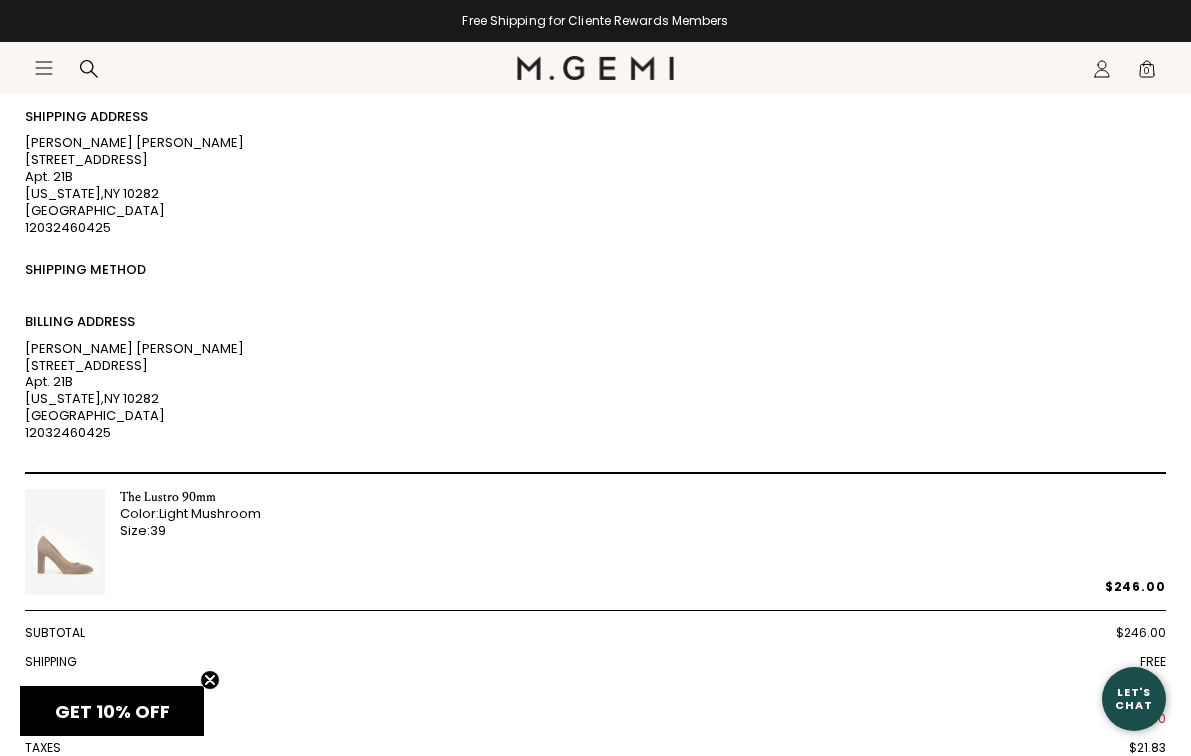 scroll, scrollTop: 157, scrollLeft: 0, axis: vertical 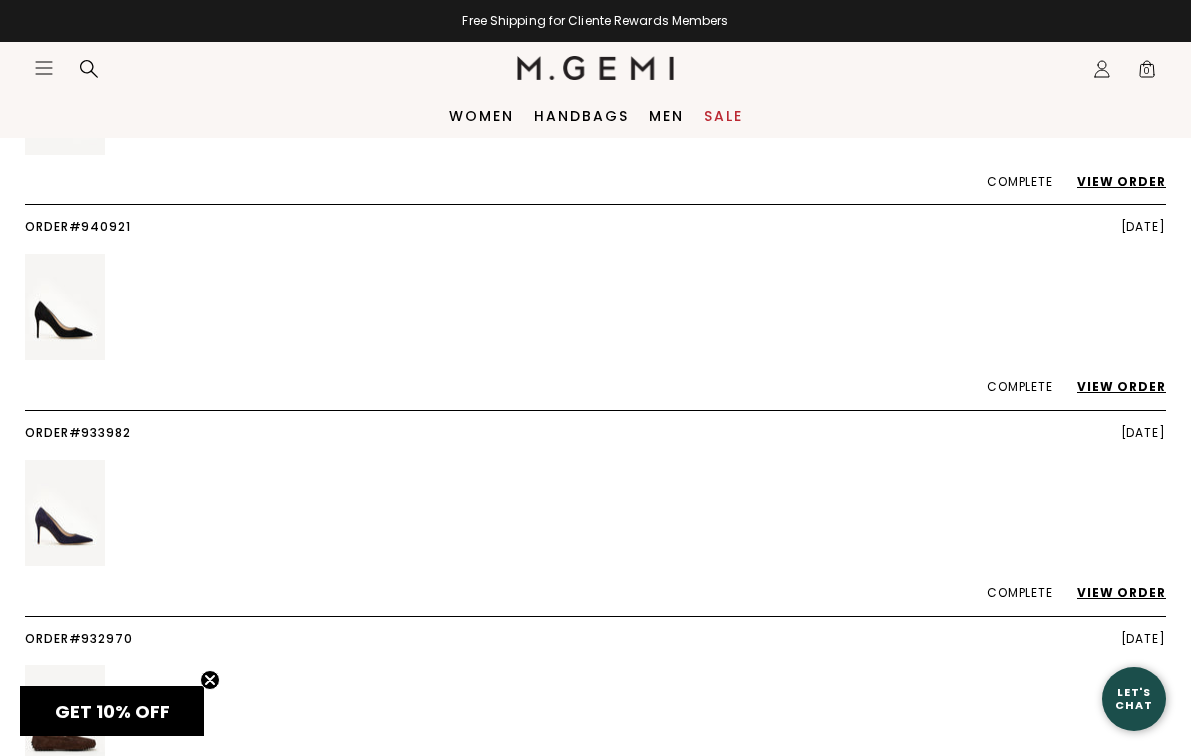 click on "View Order" at bounding box center (1111, 386) 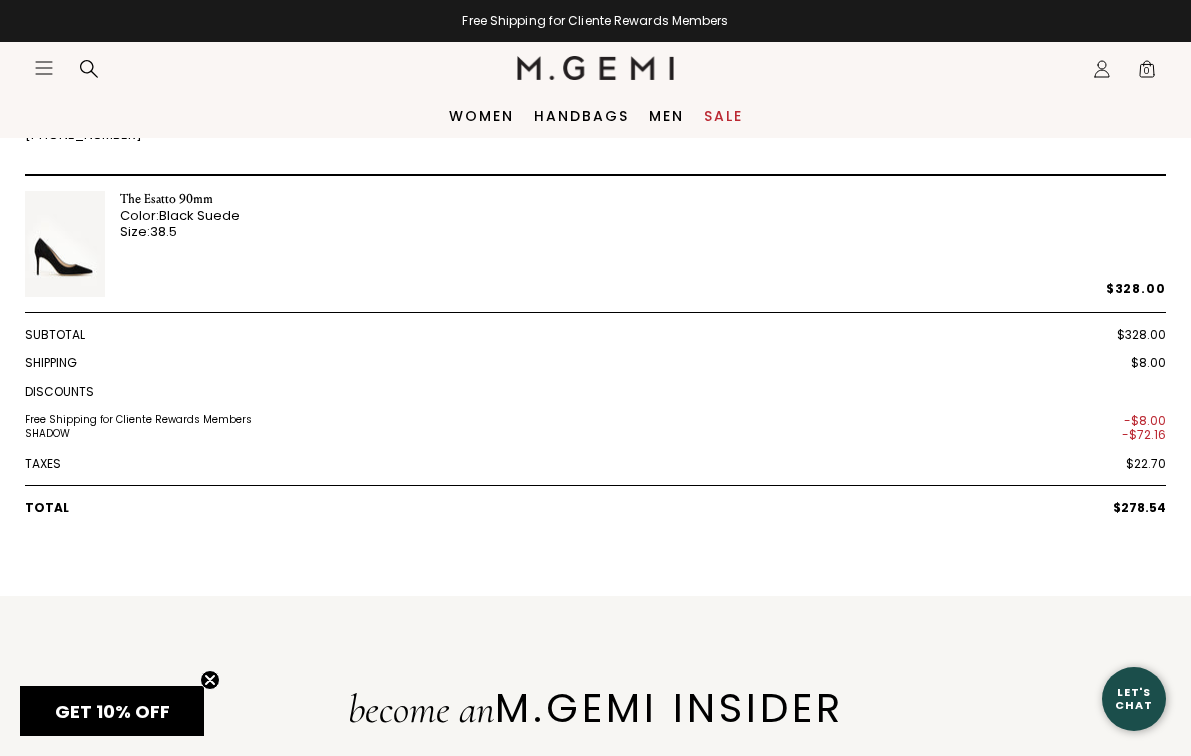 scroll, scrollTop: 357, scrollLeft: 0, axis: vertical 